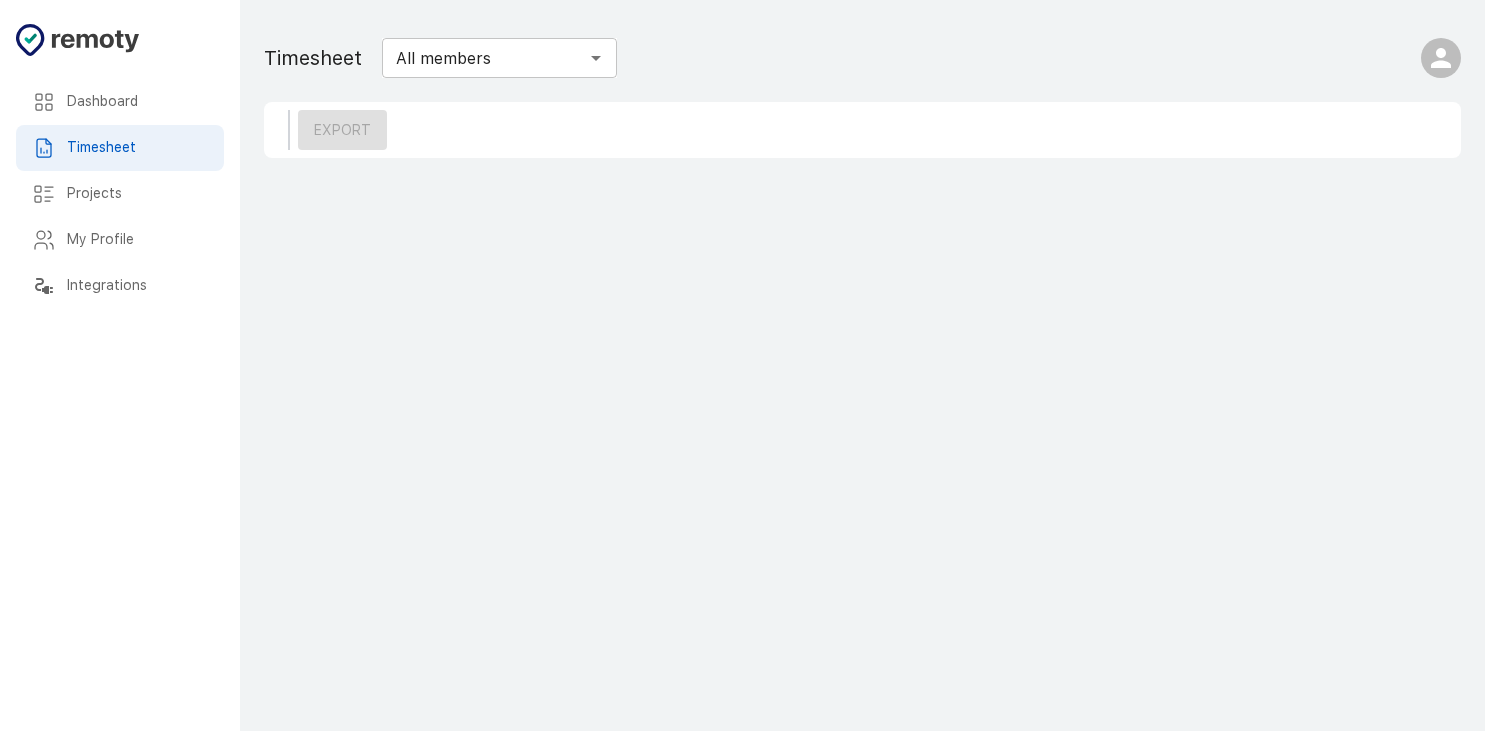 scroll, scrollTop: 0, scrollLeft: 0, axis: both 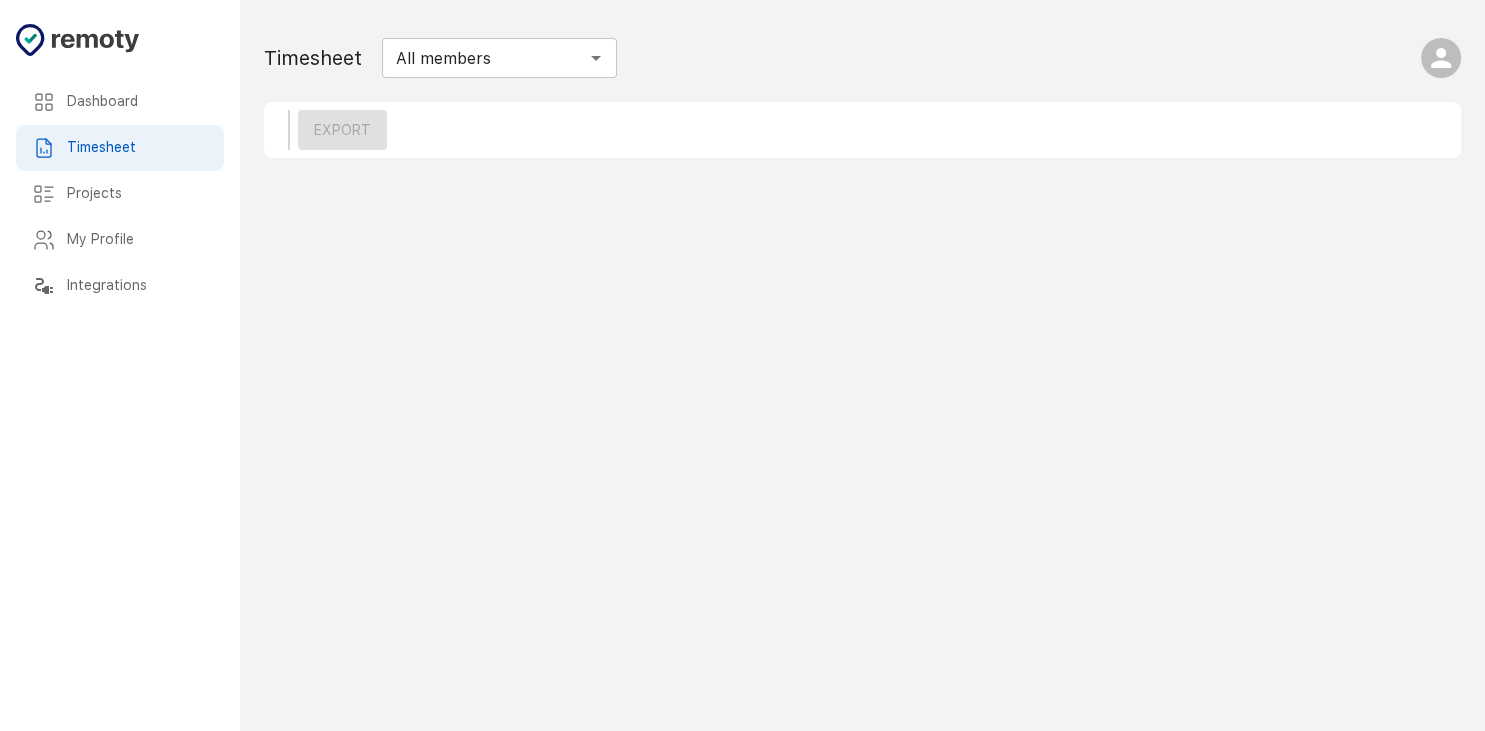 click on "Dashboard" at bounding box center [137, 102] 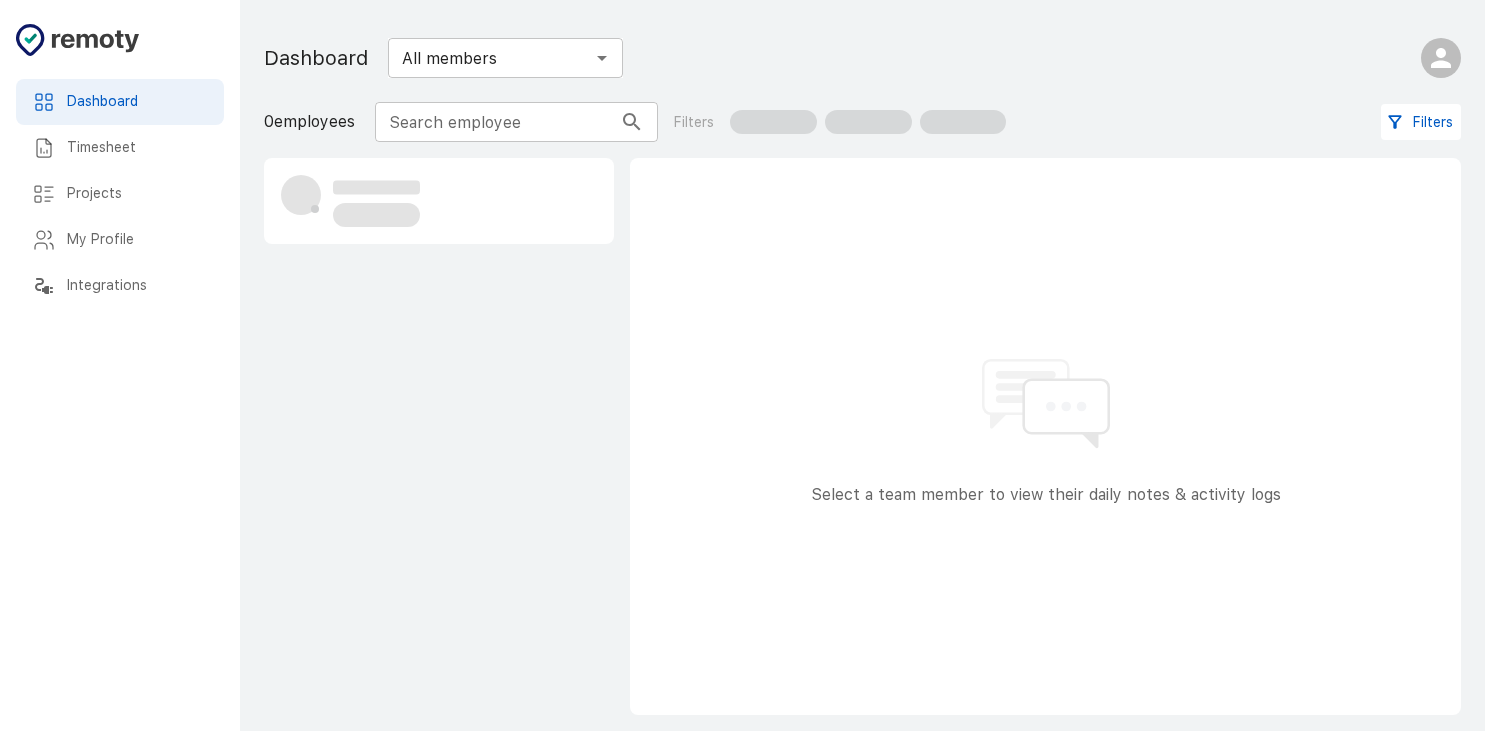 scroll, scrollTop: 0, scrollLeft: 0, axis: both 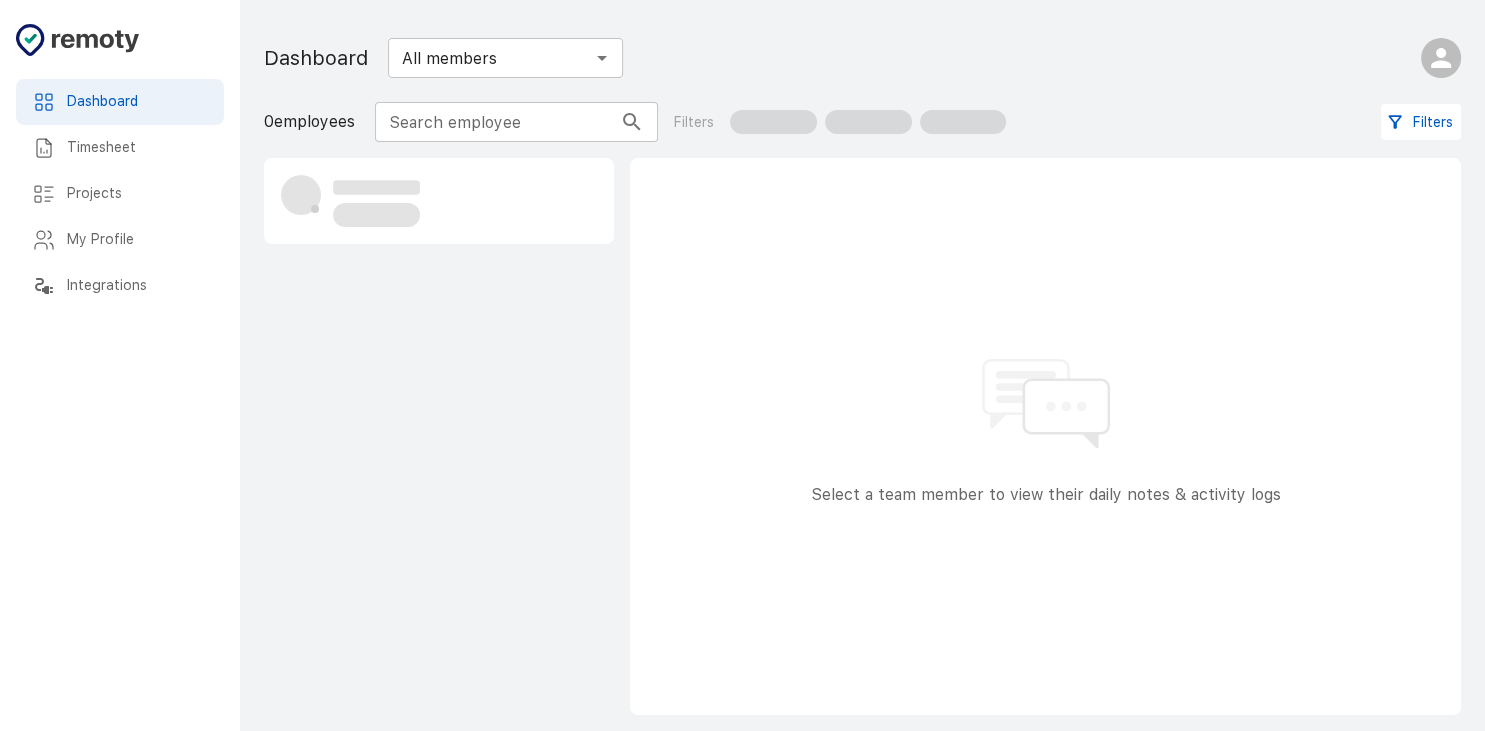 click on "Timesheet" at bounding box center [137, 148] 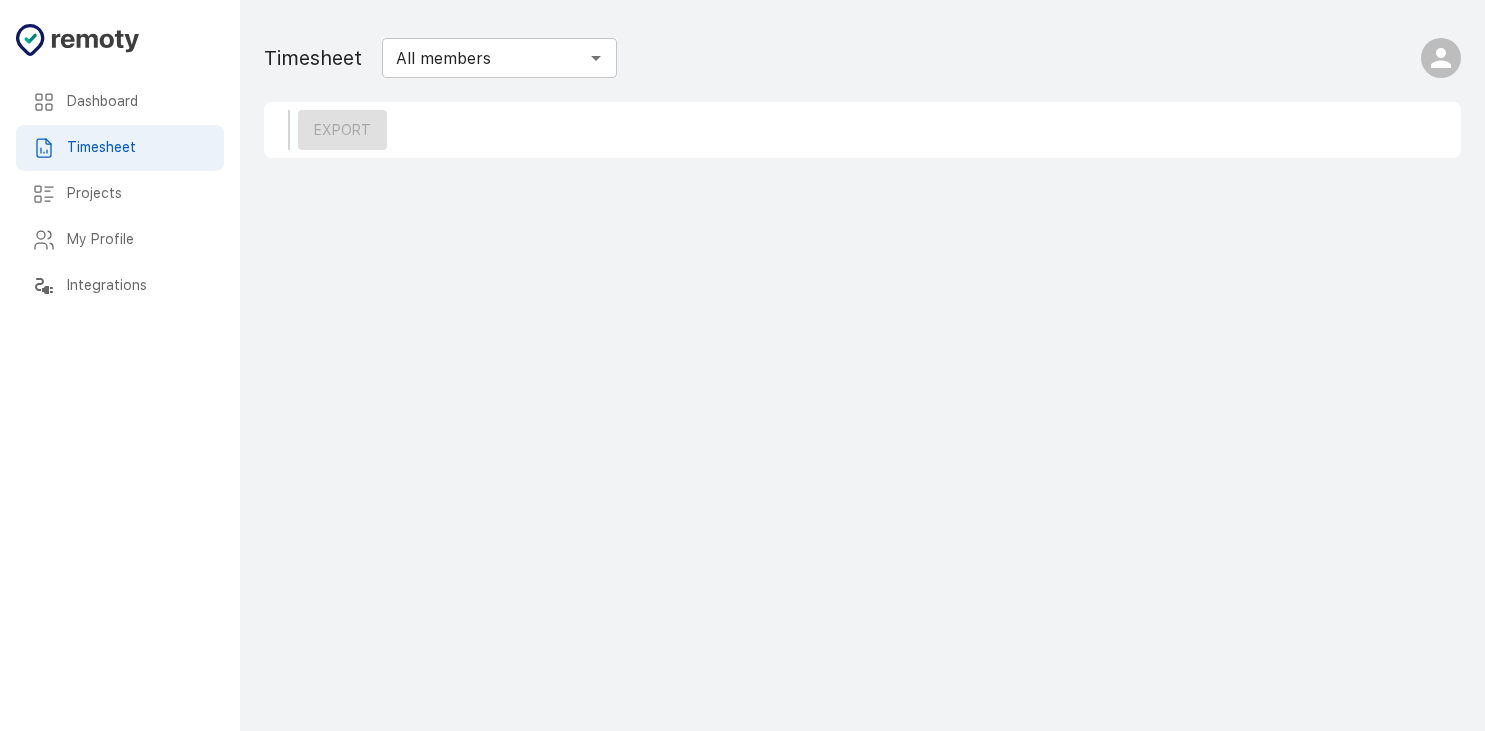 scroll, scrollTop: 0, scrollLeft: 0, axis: both 